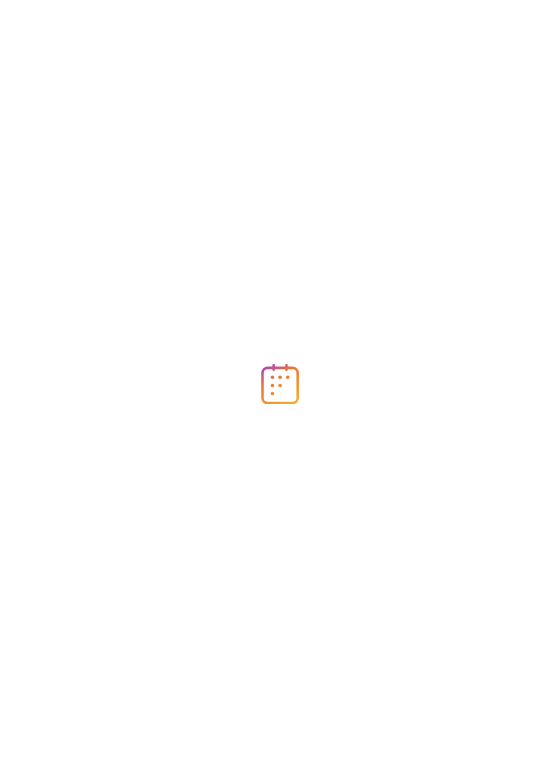 scroll, scrollTop: 0, scrollLeft: 0, axis: both 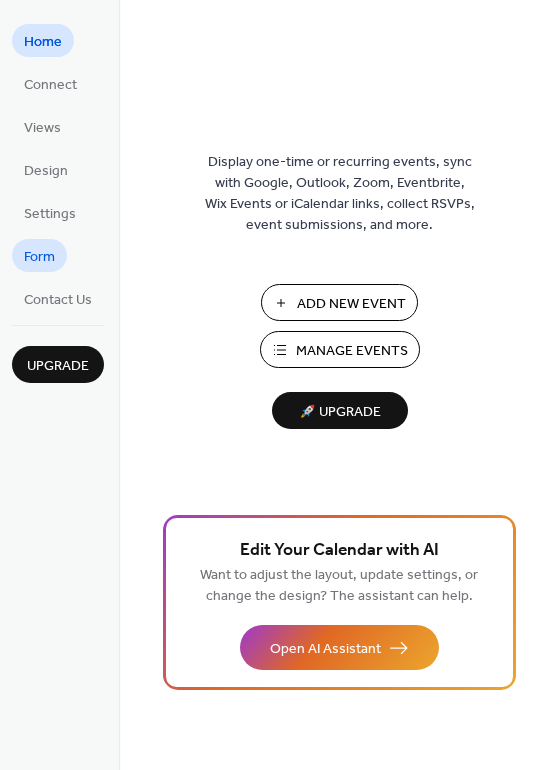 click on "Form" at bounding box center (39, 257) 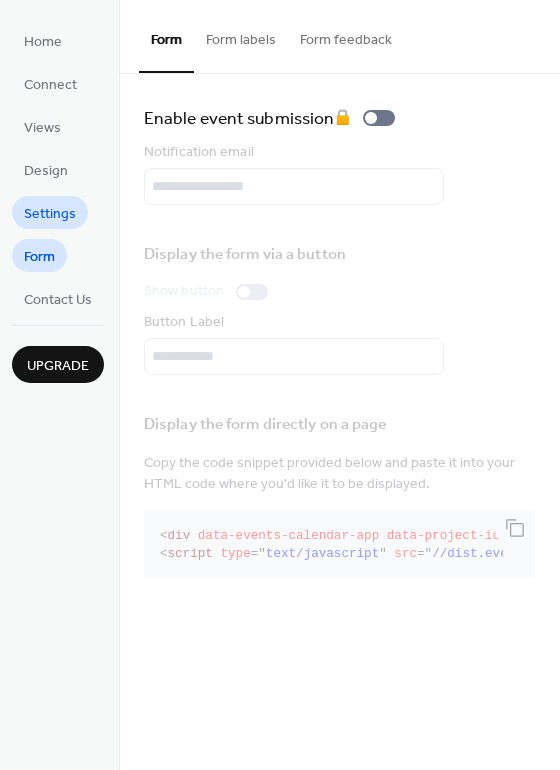 click on "Settings" at bounding box center [50, 214] 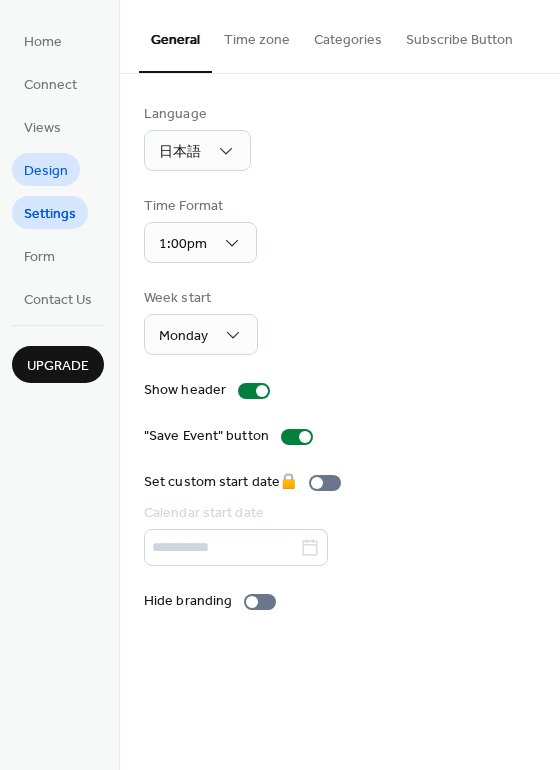 click on "Design" at bounding box center (46, 171) 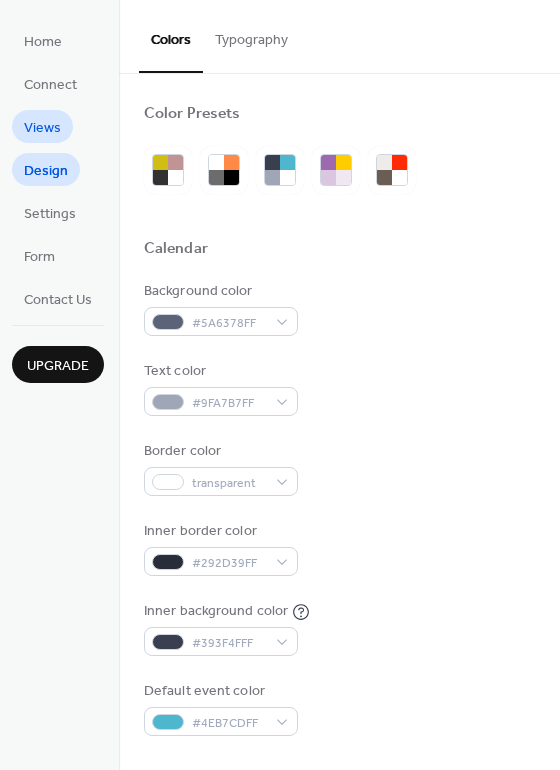 click on "Views" at bounding box center [42, 128] 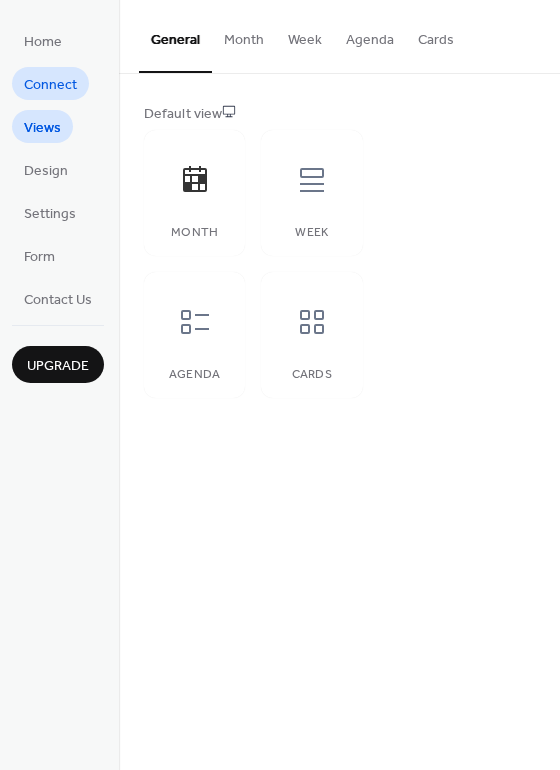 click on "Connect" at bounding box center (50, 85) 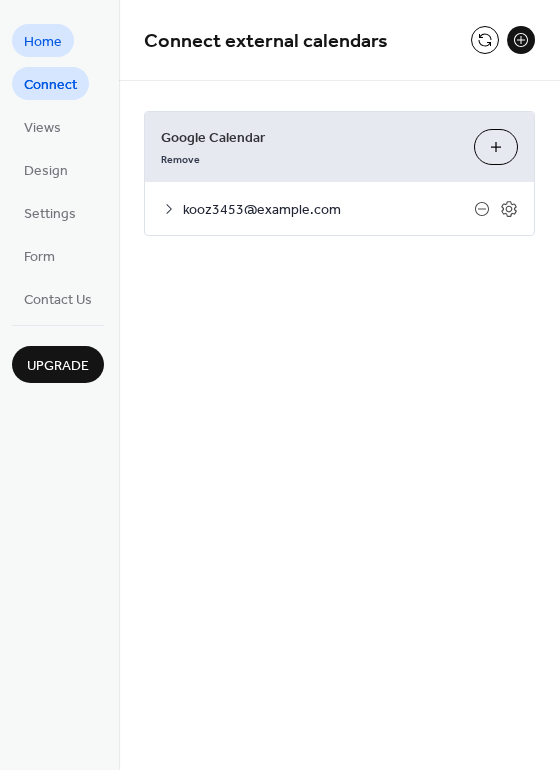 click on "Home" at bounding box center [43, 42] 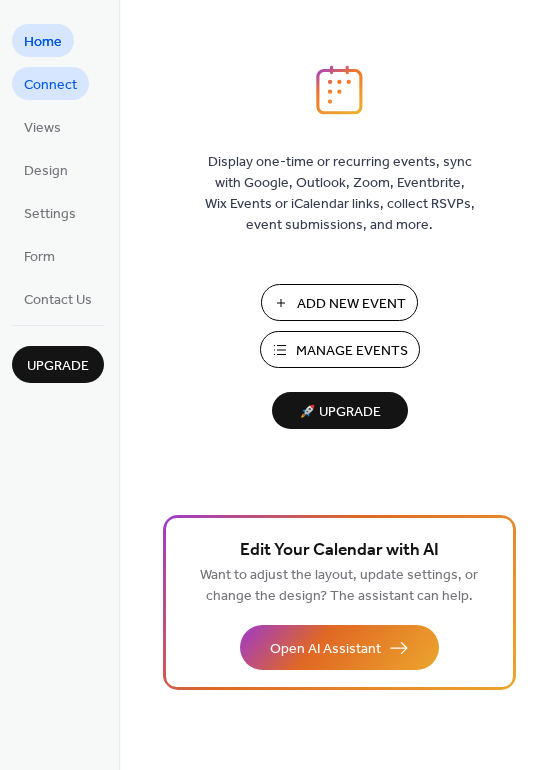 drag, startPoint x: 50, startPoint y: 53, endPoint x: 49, endPoint y: 79, distance: 26.019224 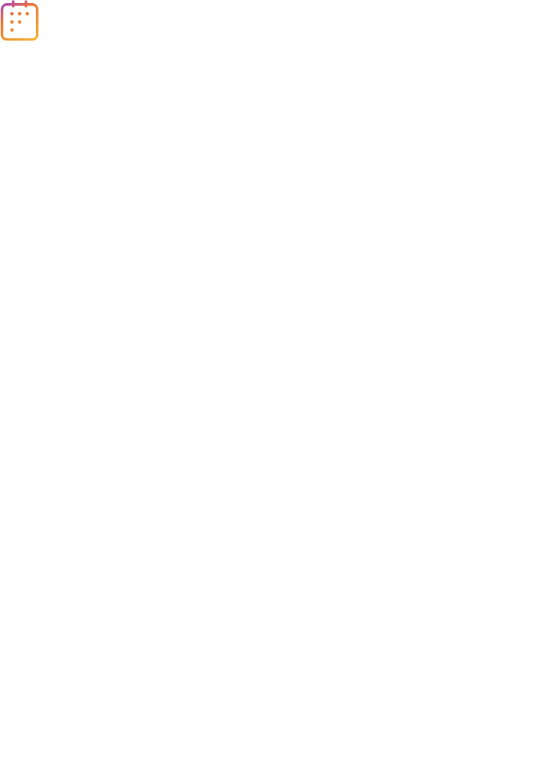 scroll, scrollTop: 0, scrollLeft: 0, axis: both 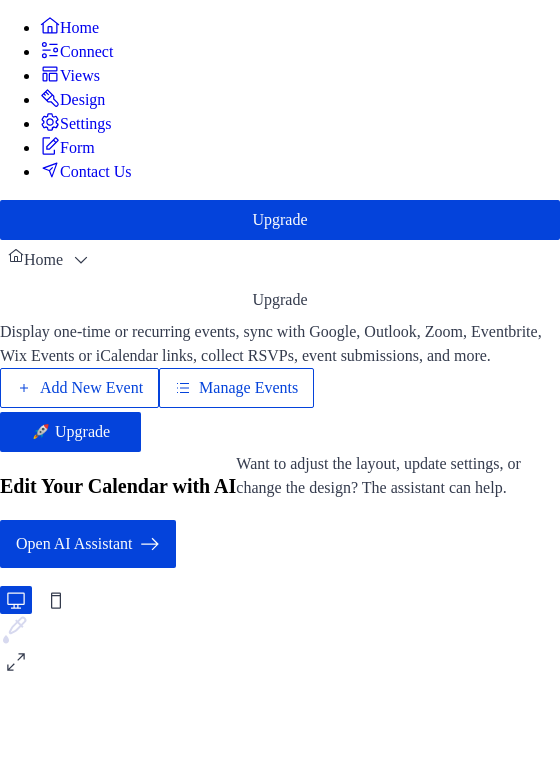 click on "Add New Event" at bounding box center [91, 388] 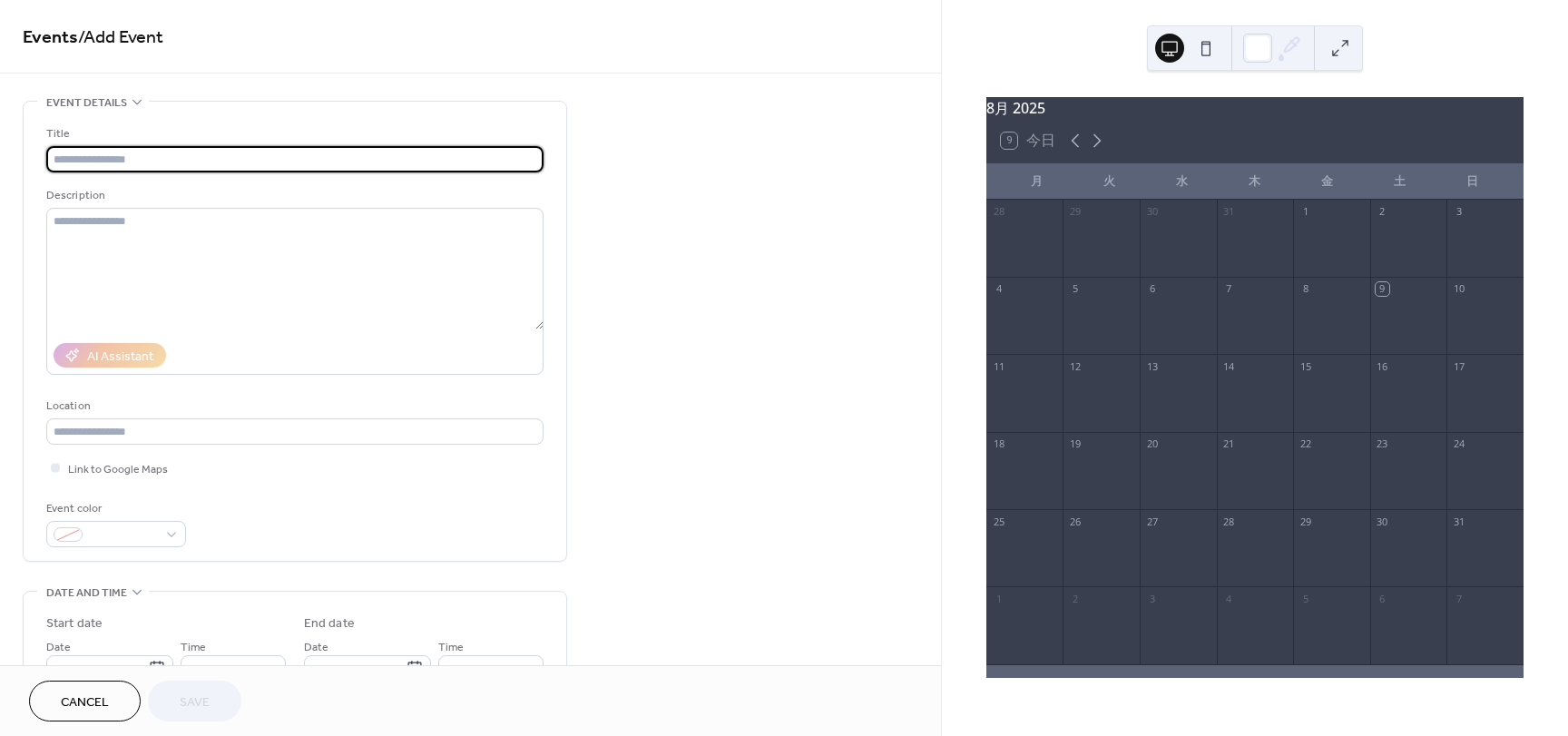 scroll, scrollTop: 0, scrollLeft: 0, axis: both 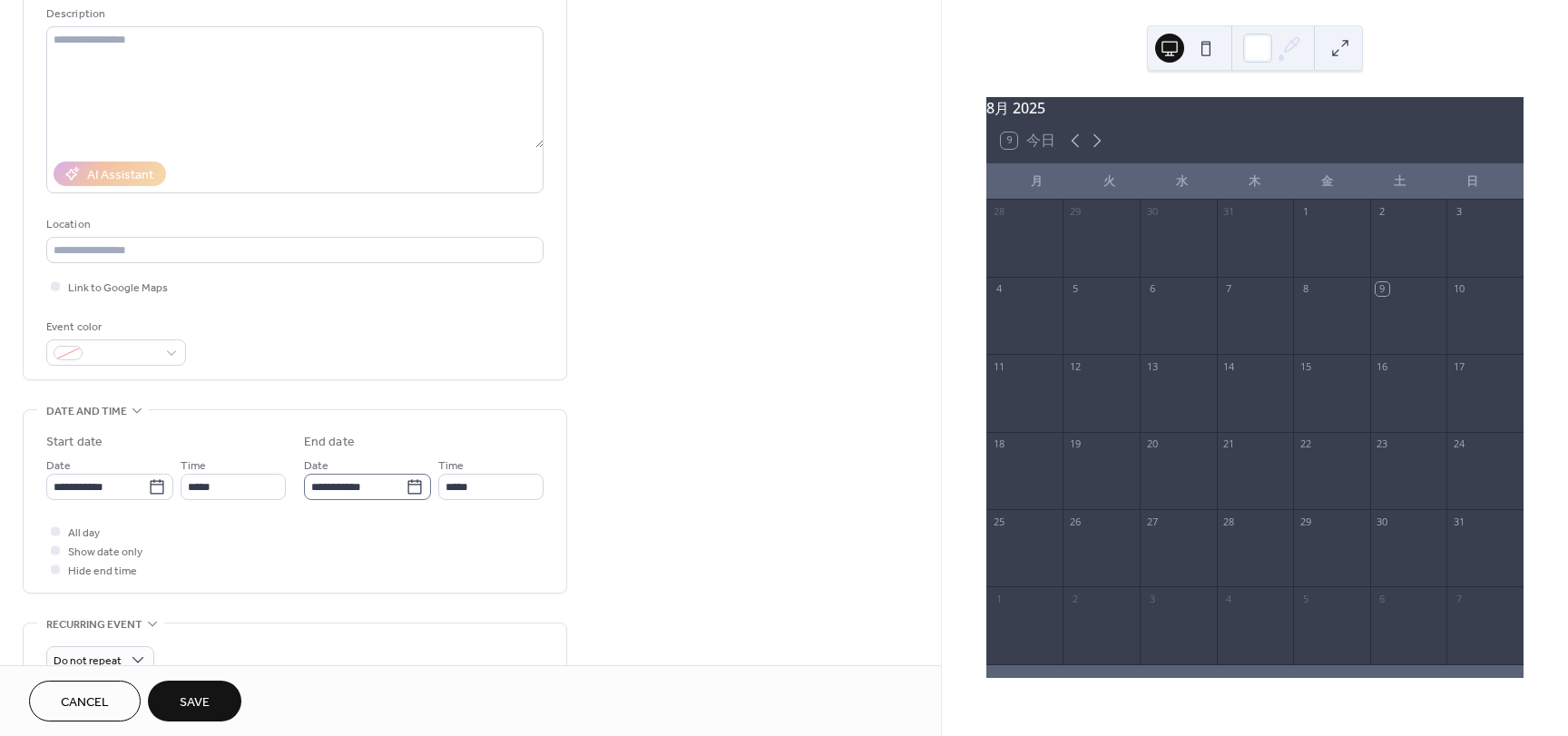 type on "**" 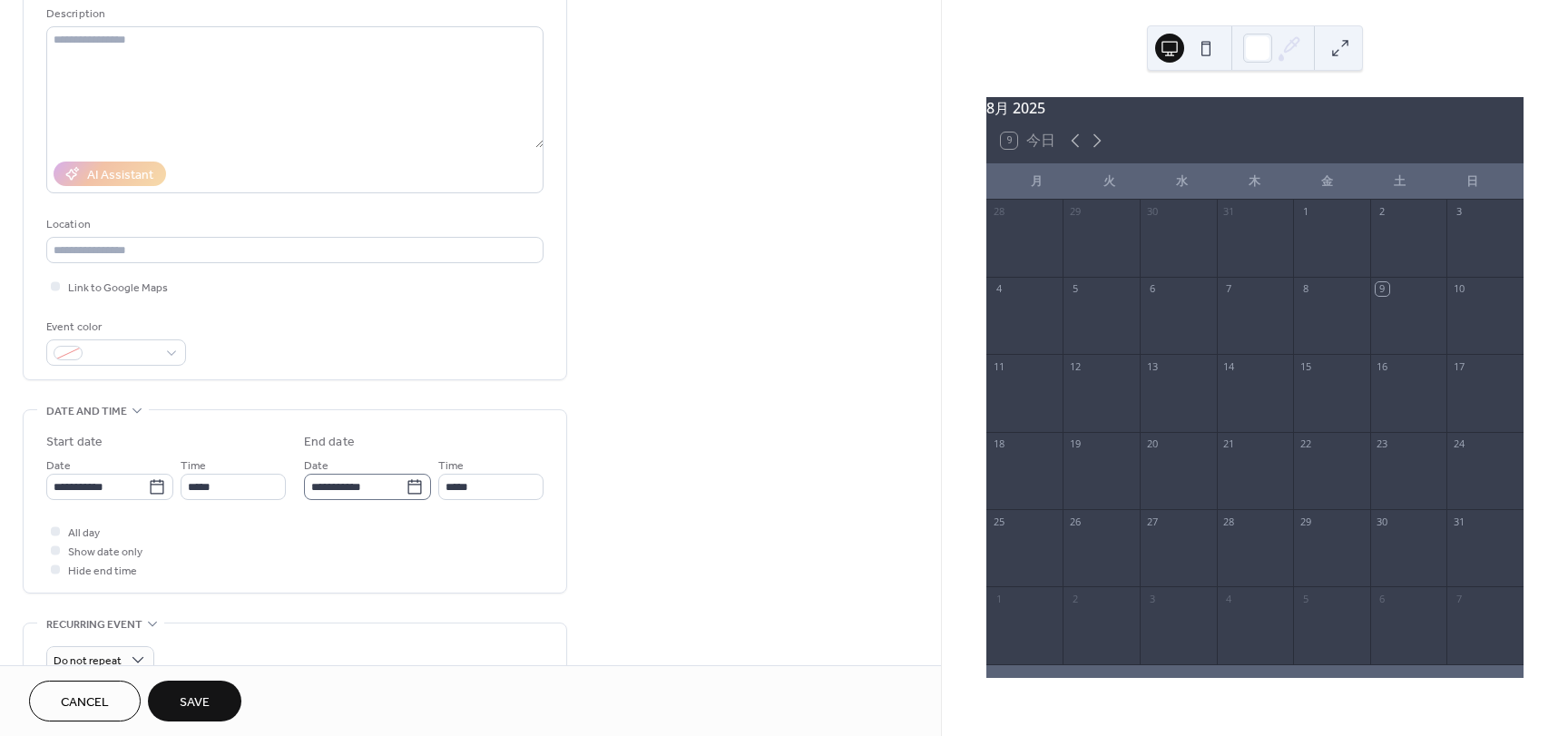 click 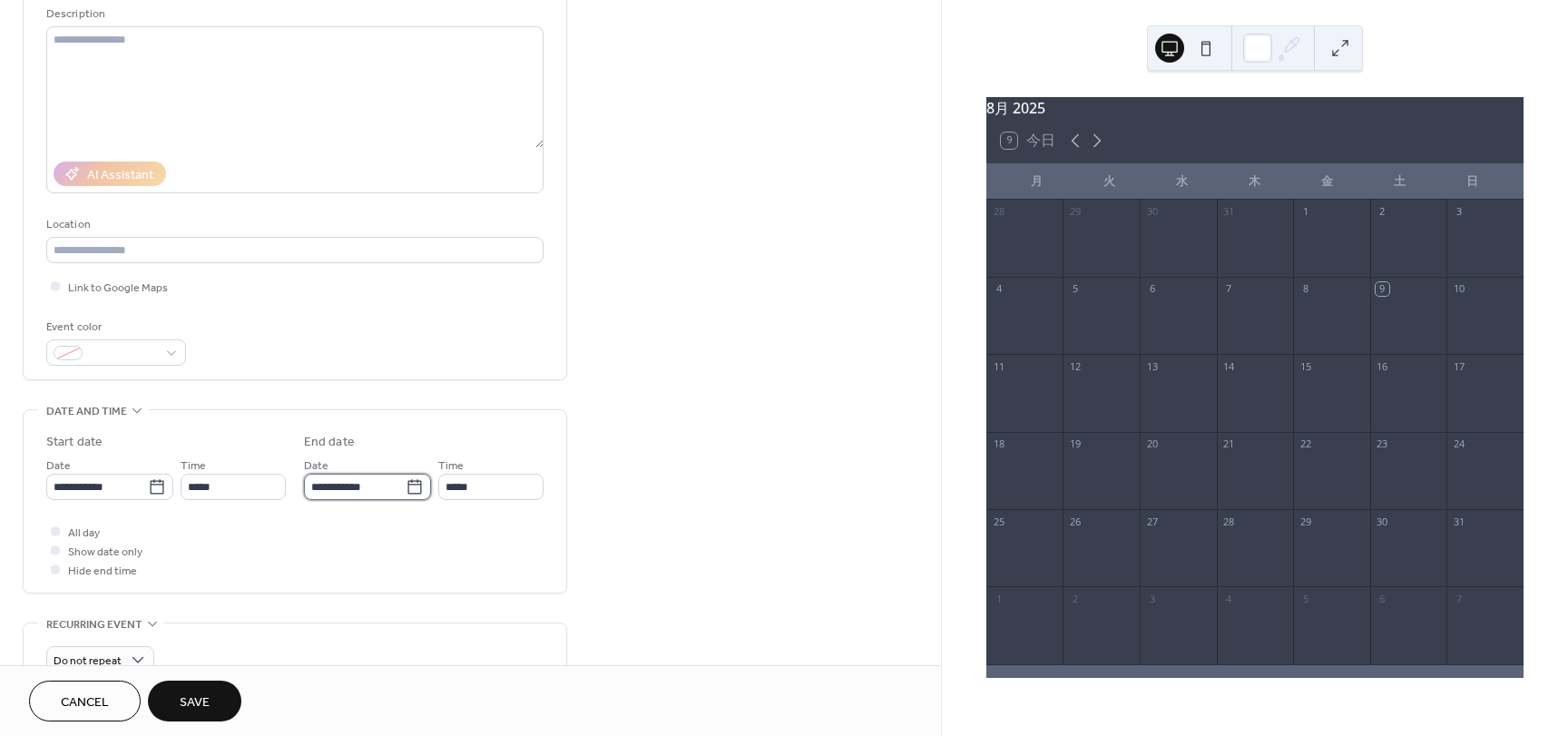 click on "**********" at bounding box center (355, 486) 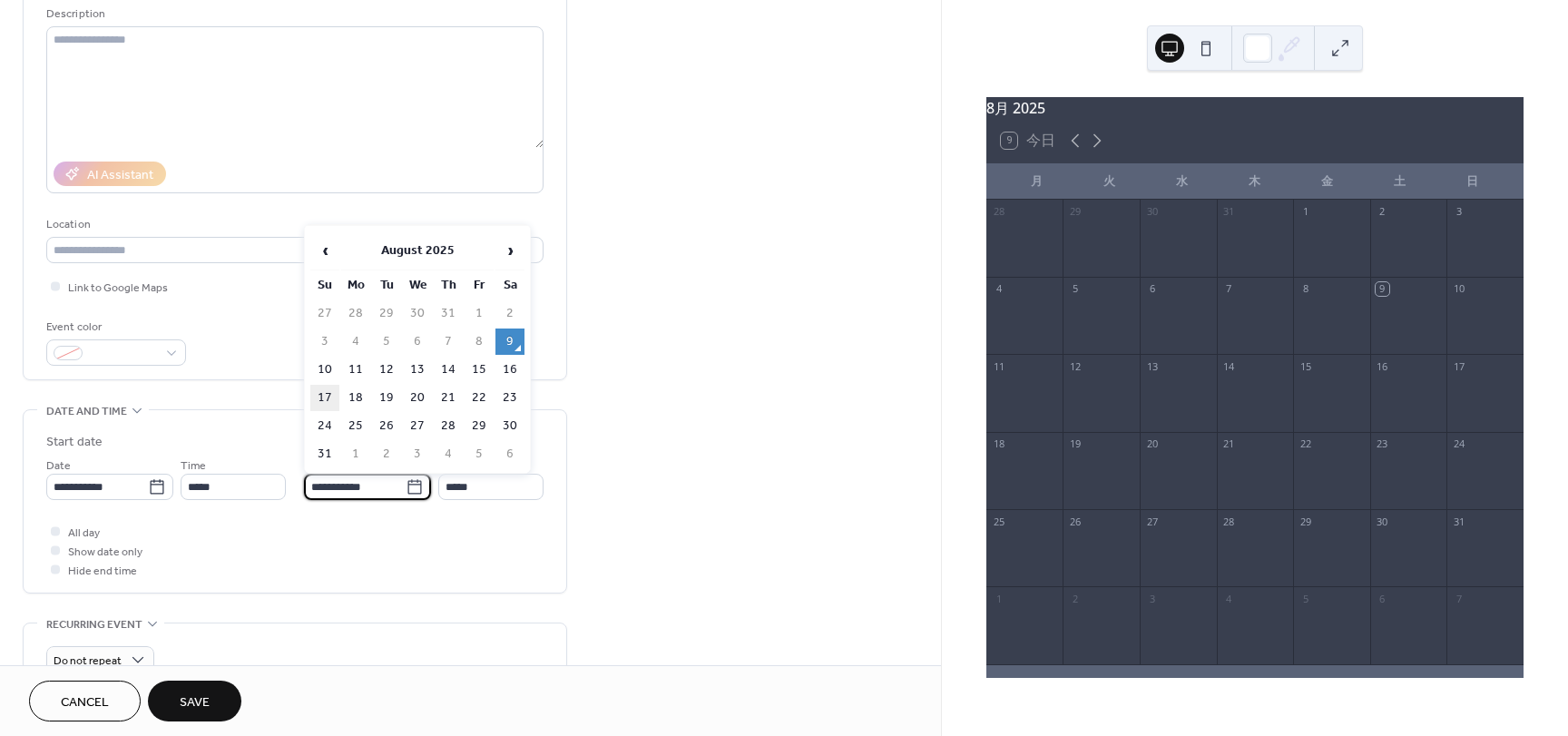 click on "17" at bounding box center (325, 397) 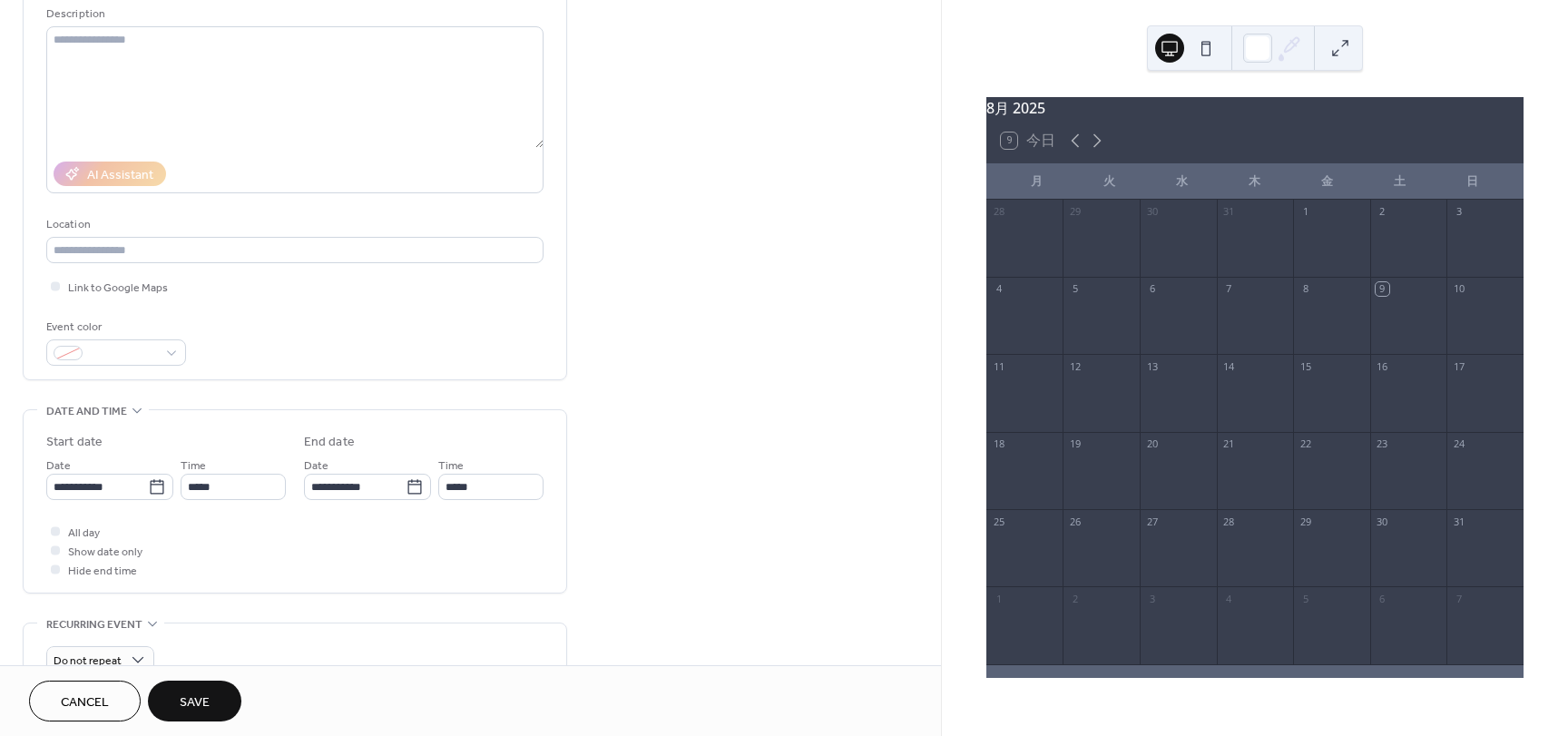 type on "**********" 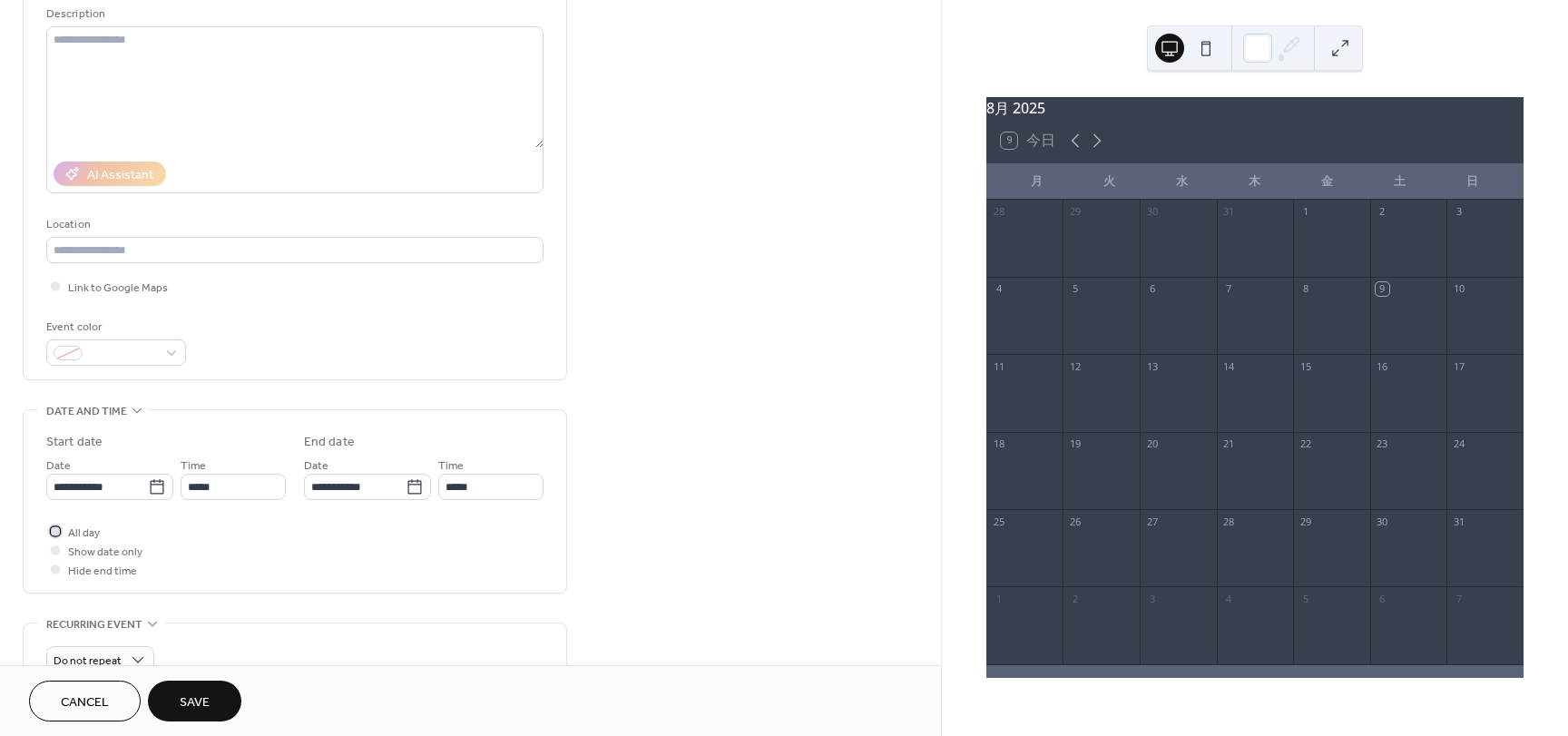click at bounding box center (55, 531) 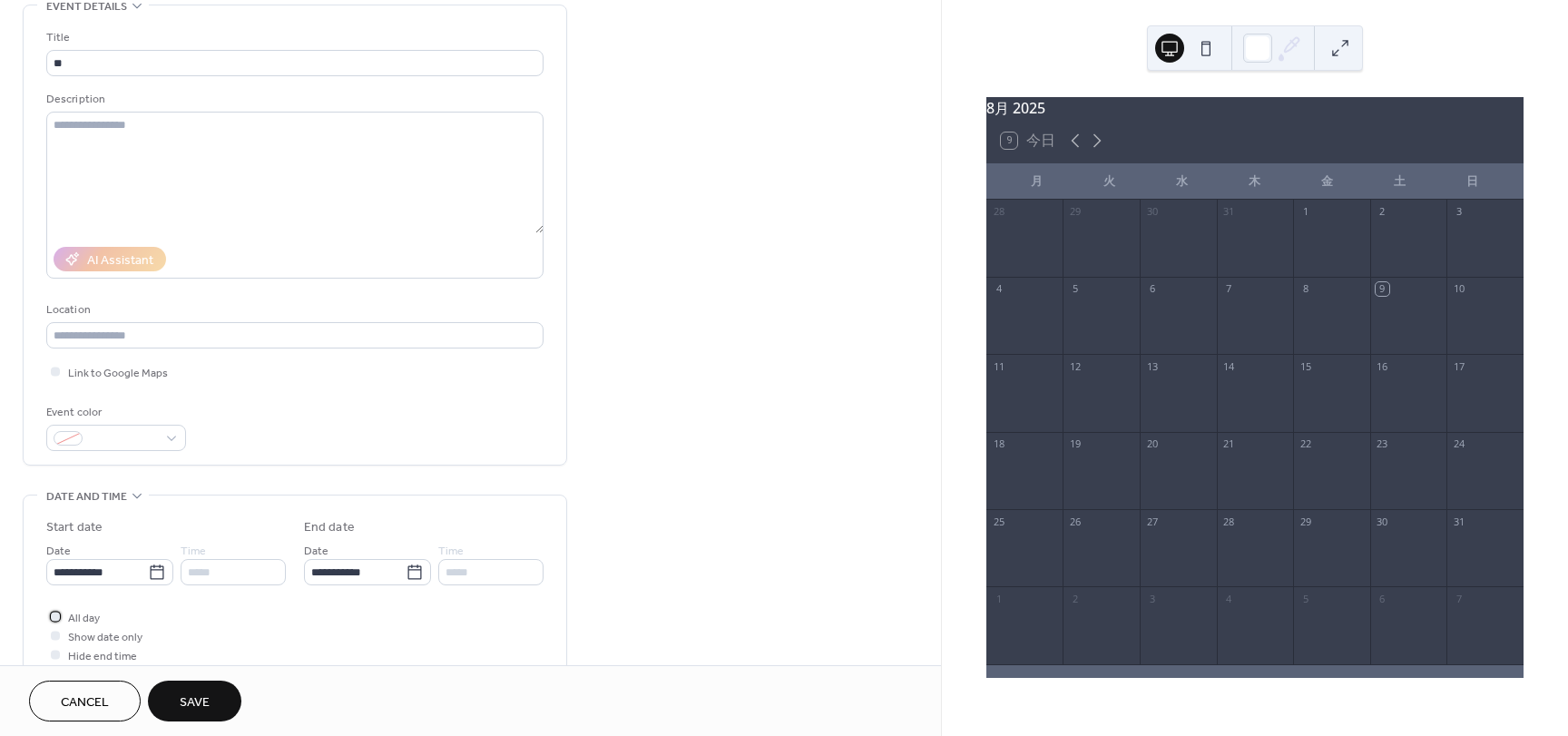 scroll, scrollTop: 91, scrollLeft: 0, axis: vertical 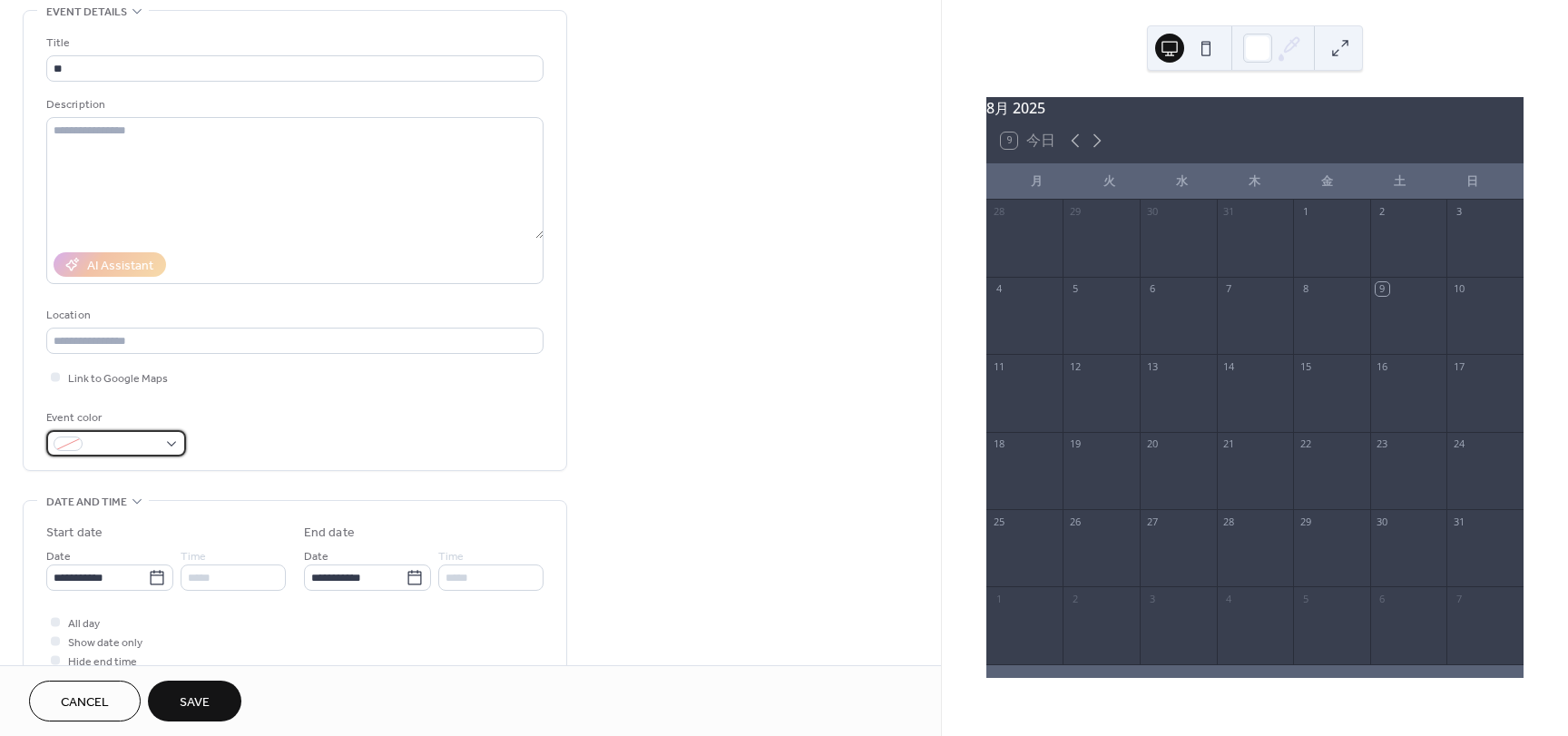 click at bounding box center (116, 443) 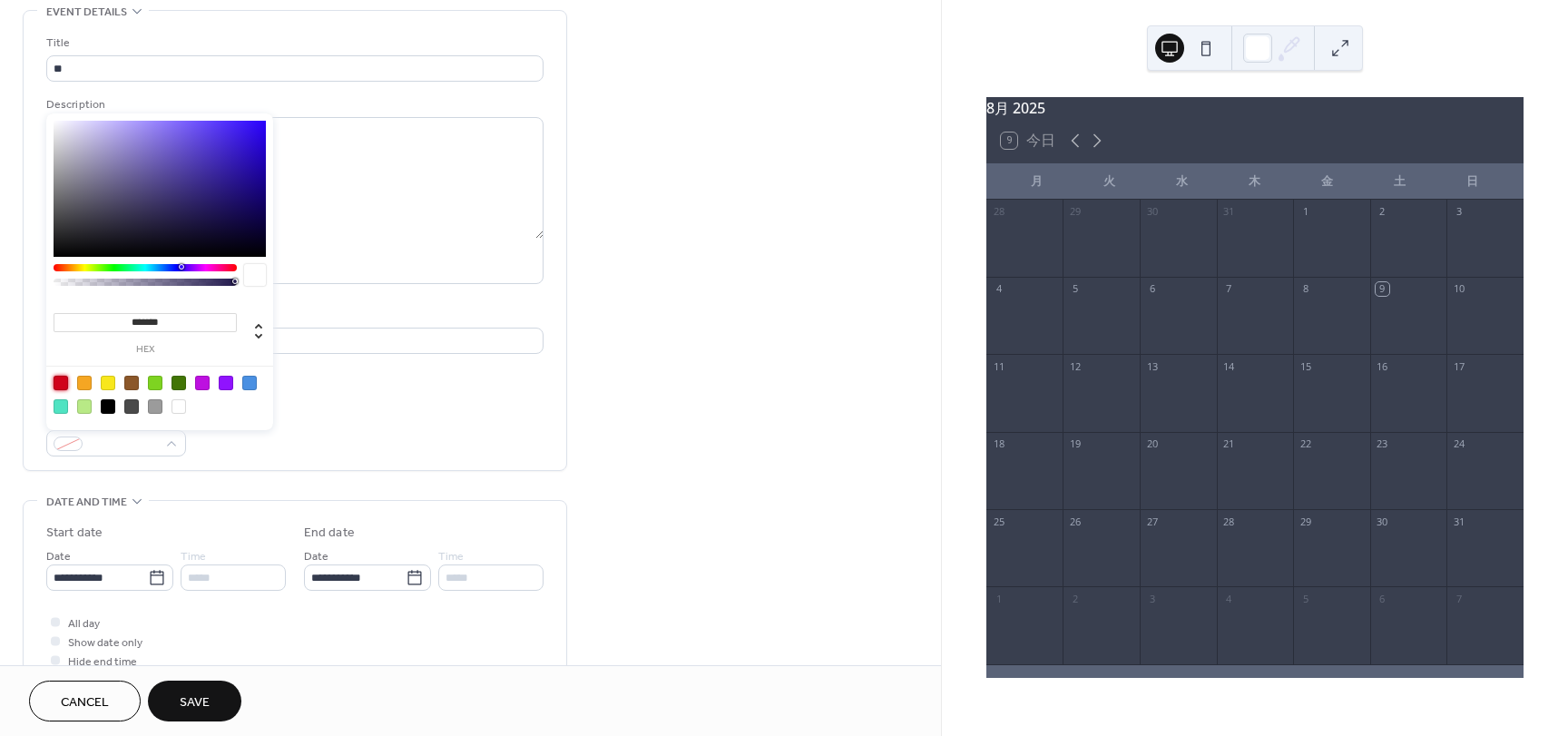 click at bounding box center [61, 383] 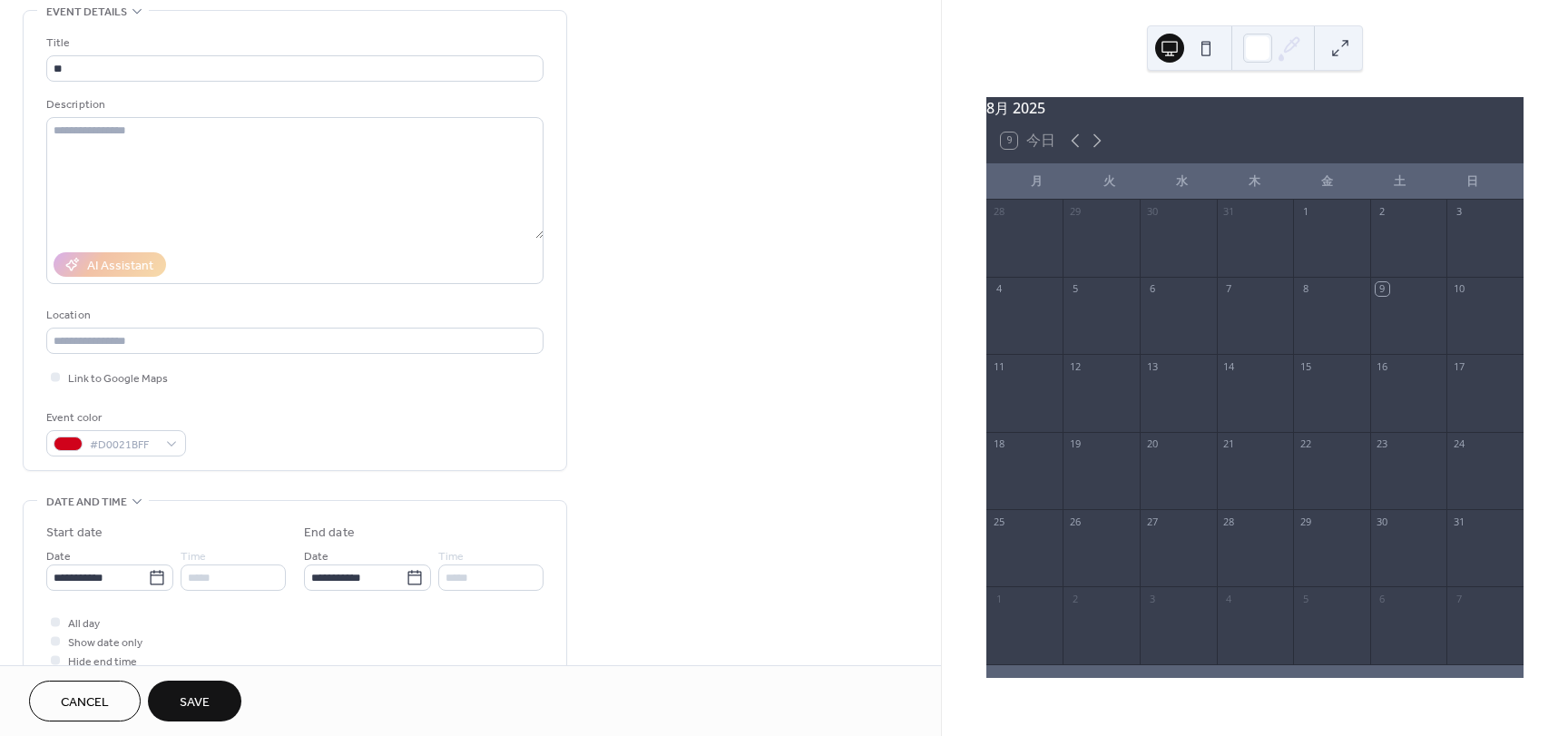 click on "Save" at bounding box center (194, 702) 